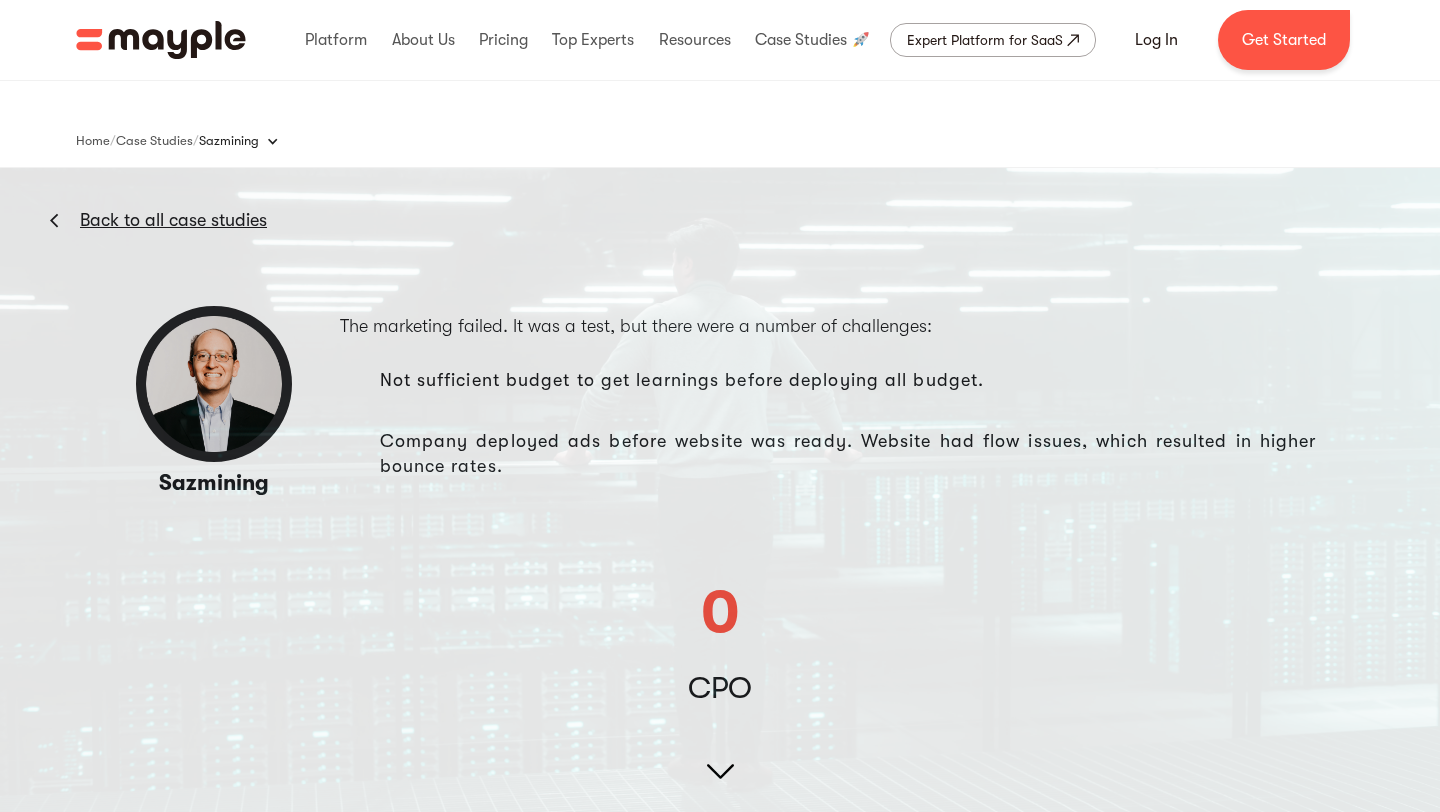 scroll, scrollTop: 0, scrollLeft: 0, axis: both 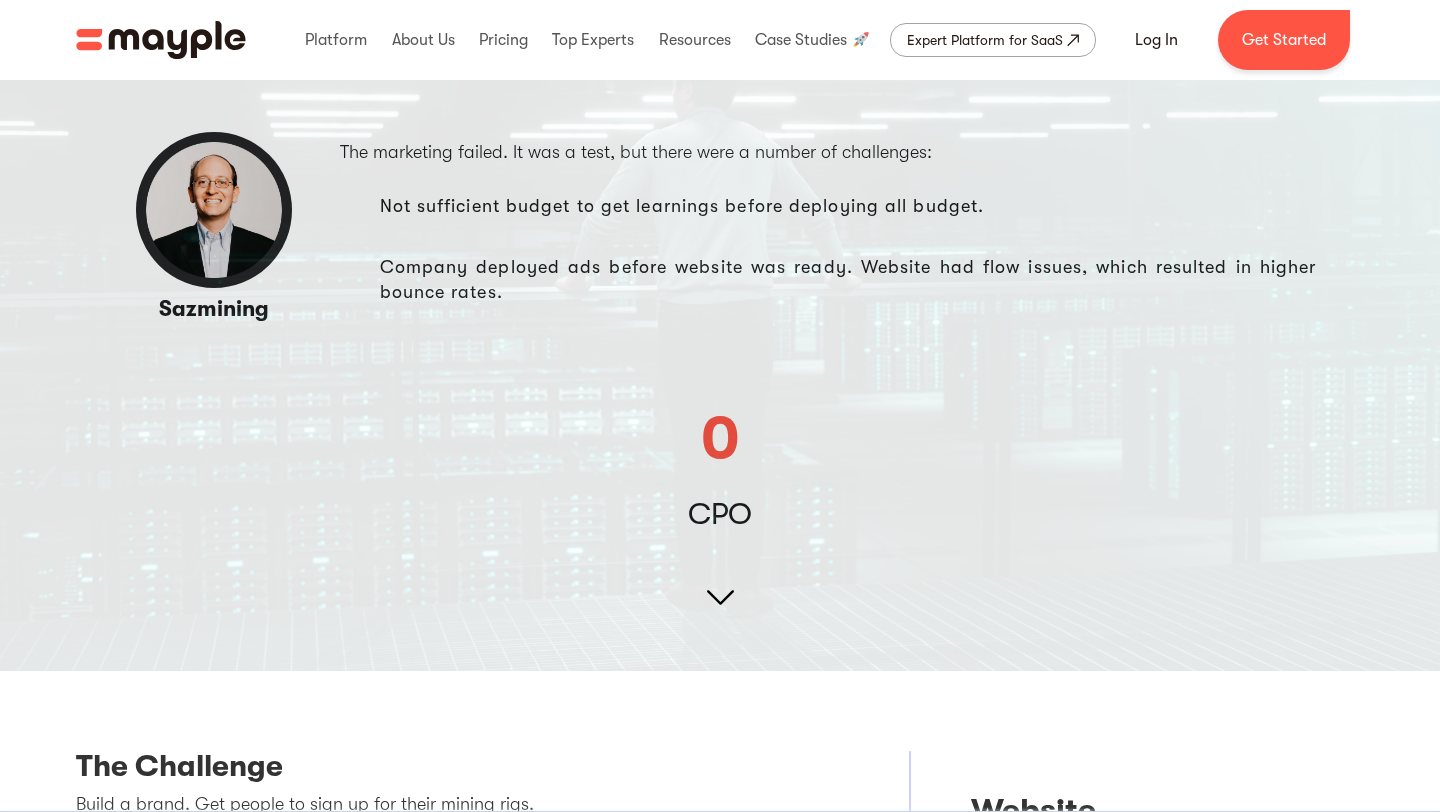 click at bounding box center (720, 266) 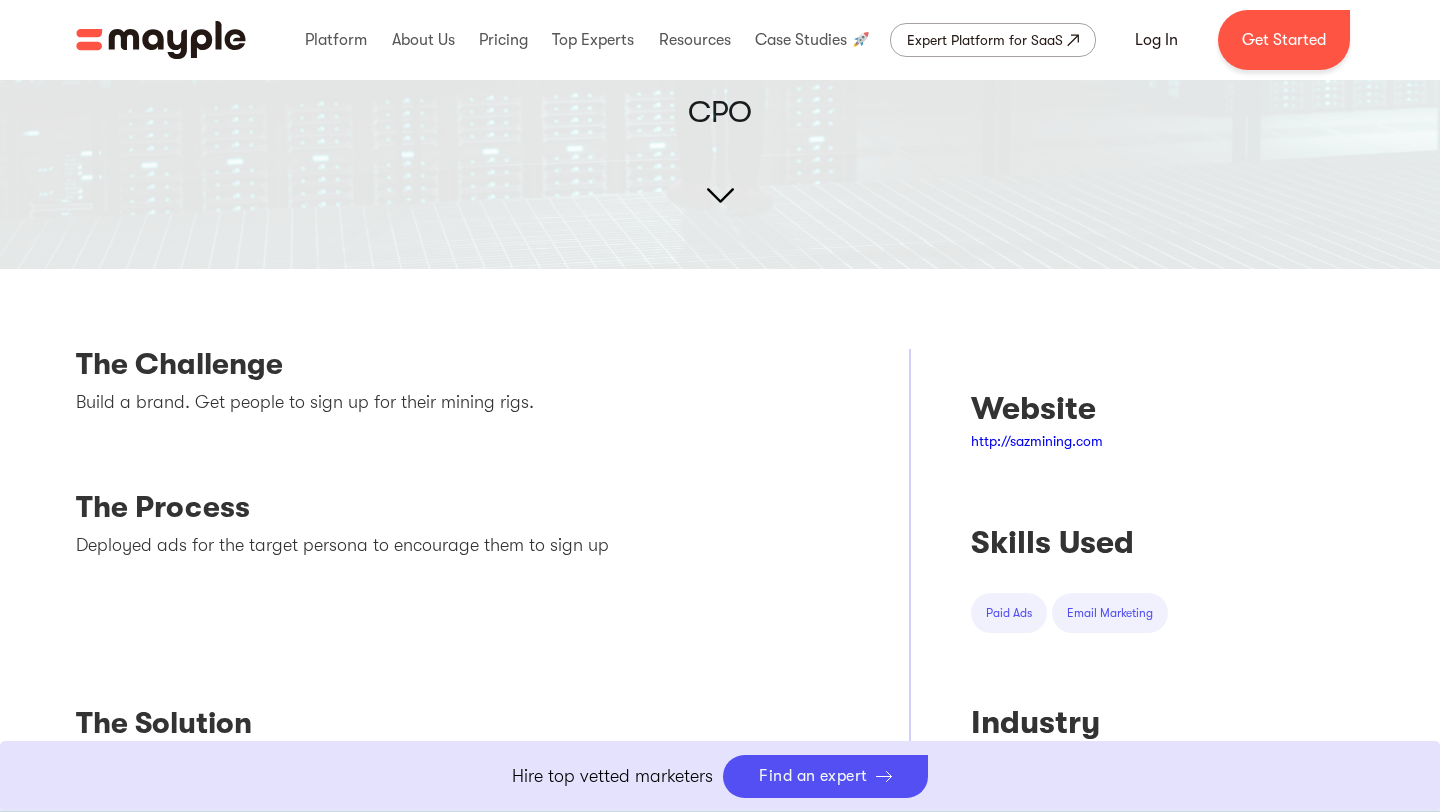 scroll, scrollTop: 621, scrollLeft: 0, axis: vertical 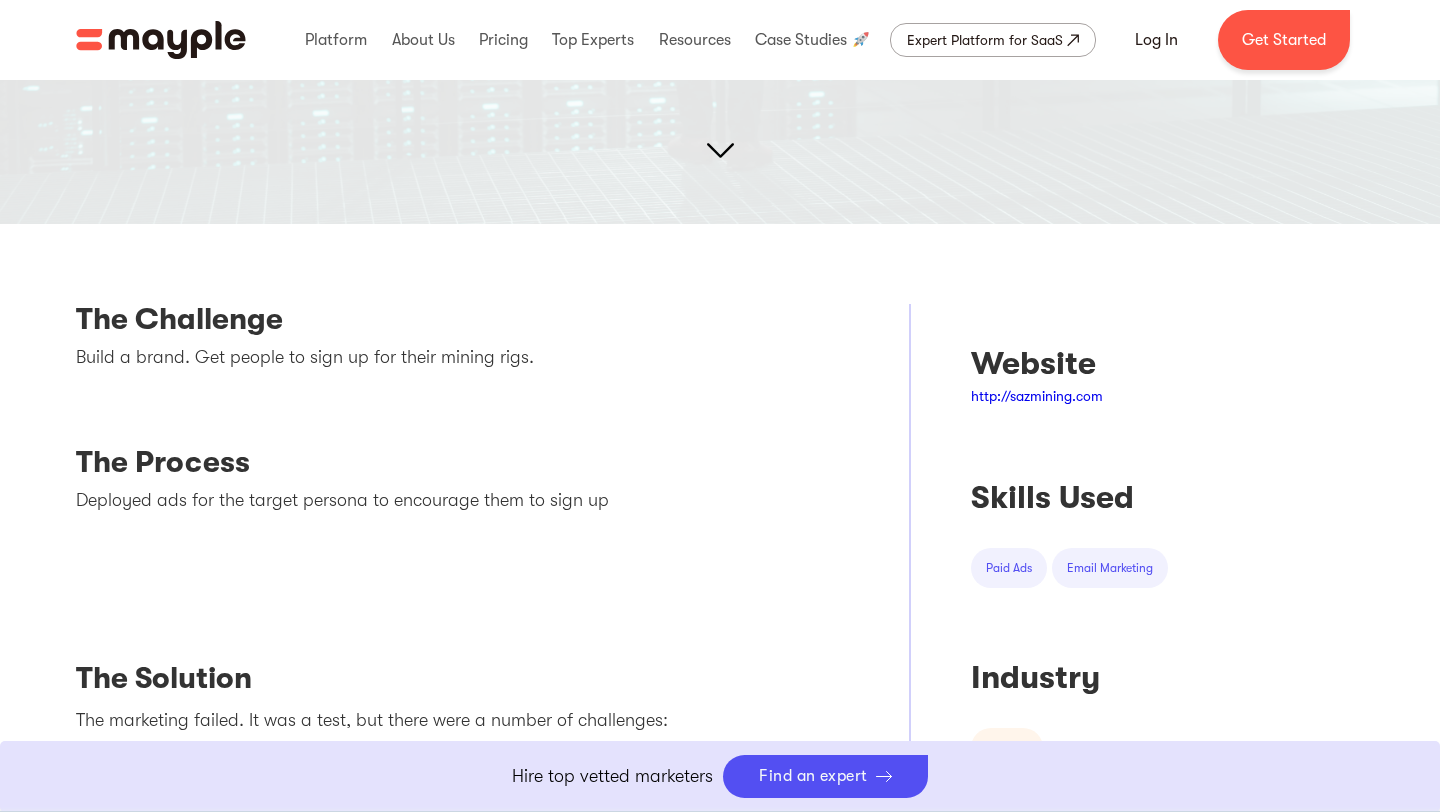 click on "http://sazmining.com" at bounding box center [1037, 396] 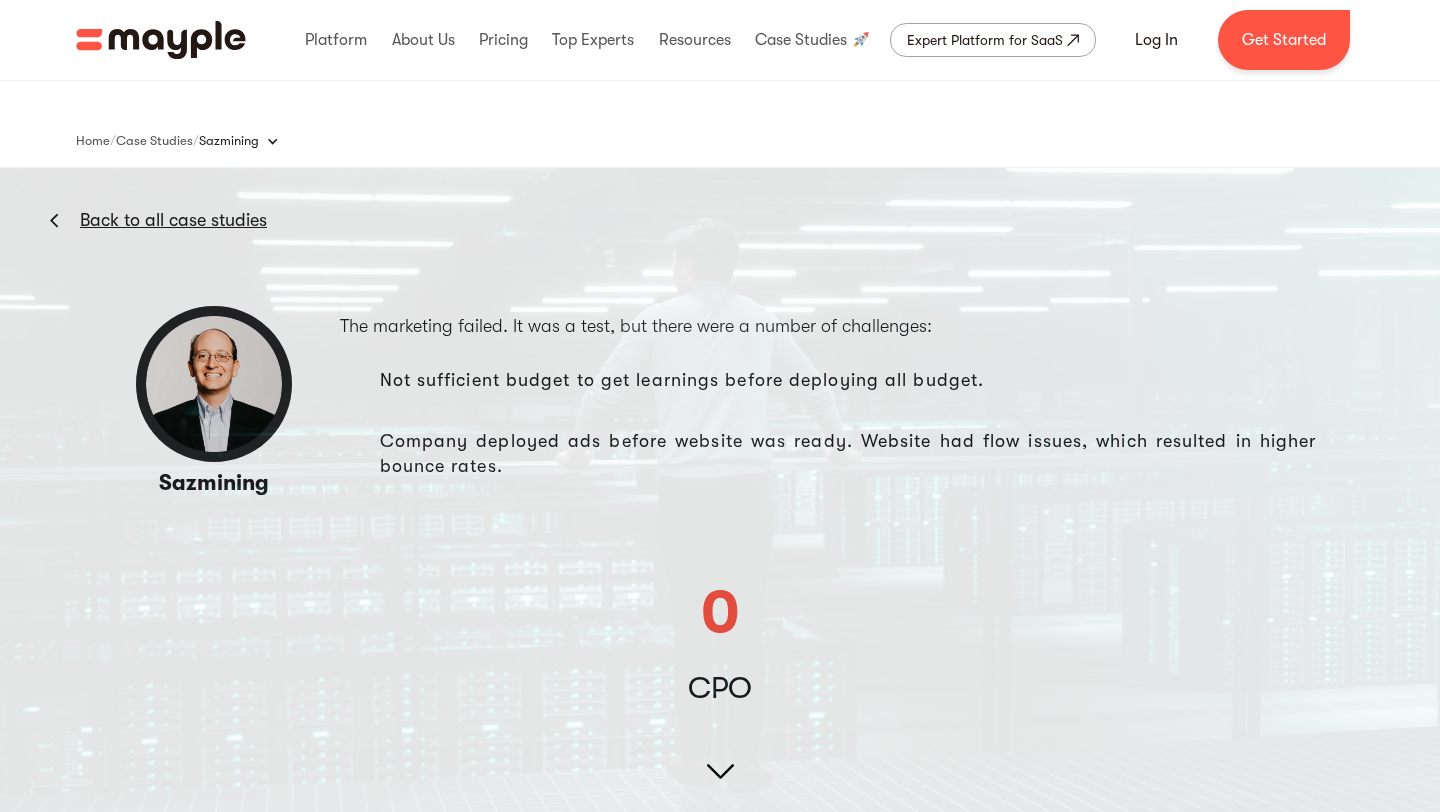 scroll, scrollTop: 625, scrollLeft: 0, axis: vertical 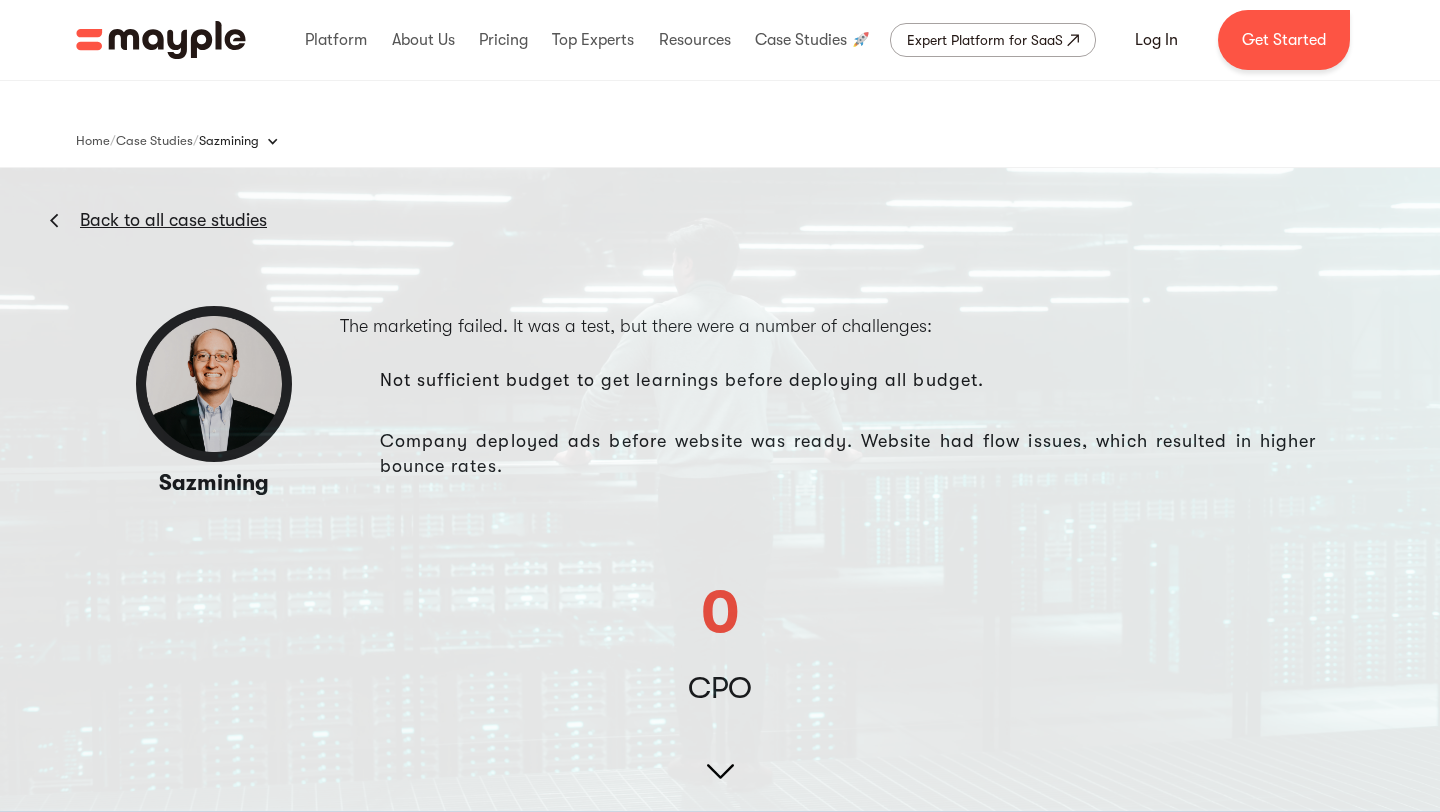 click on "Back to all case studies" at bounding box center [133, 200] 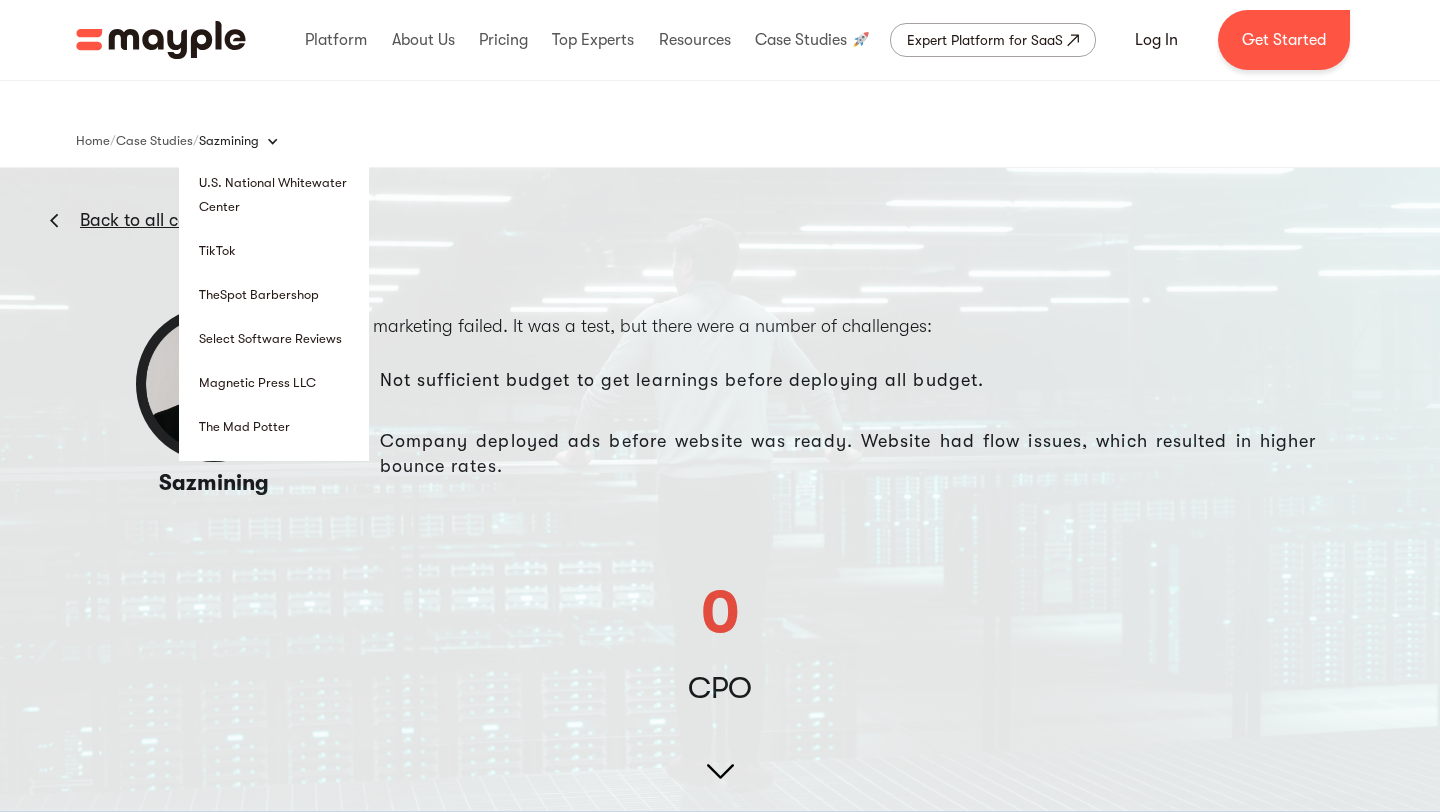 click at bounding box center [272, 141] 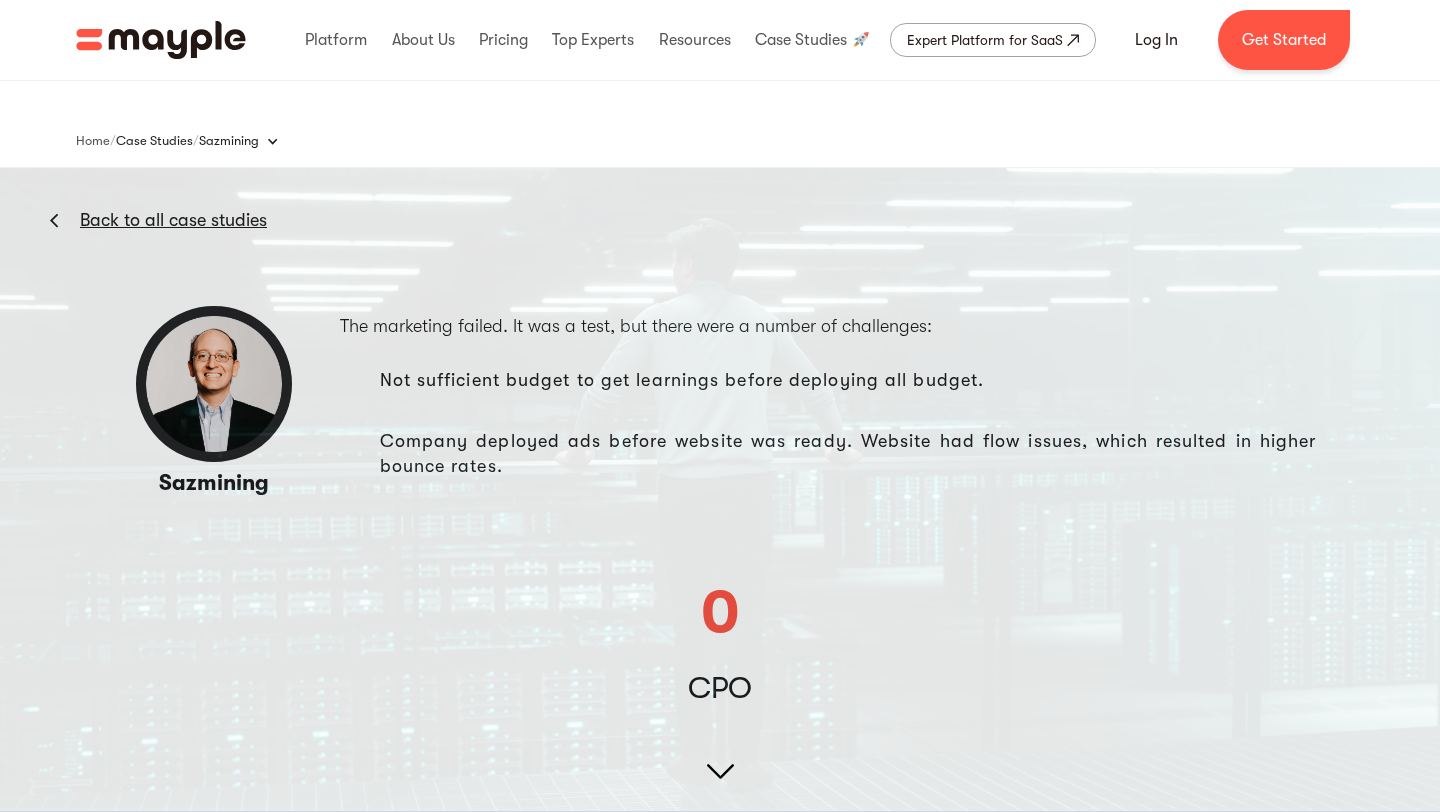 click on "Case Studies" at bounding box center [93, 141] 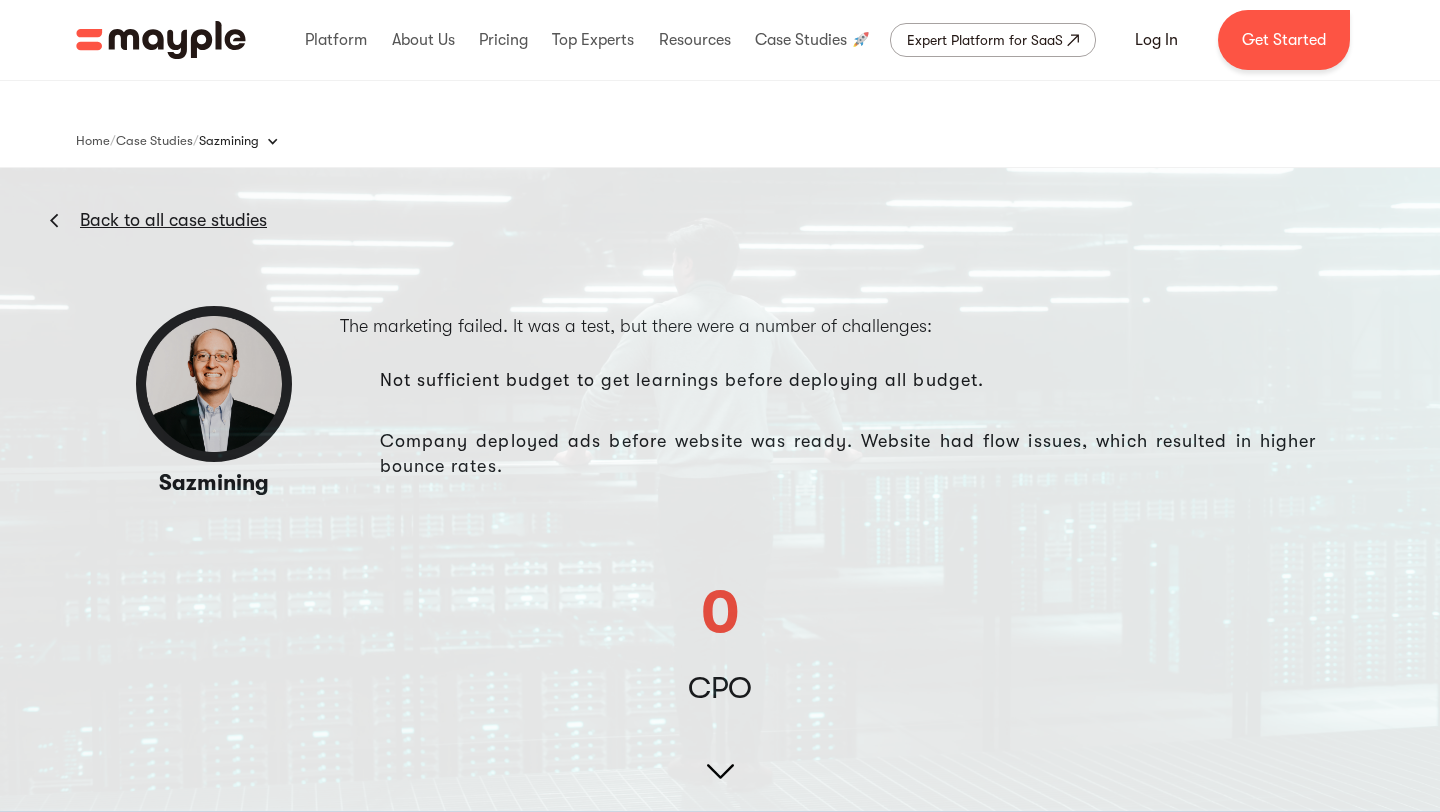click on "Back to all case studies" at bounding box center (173, 220) 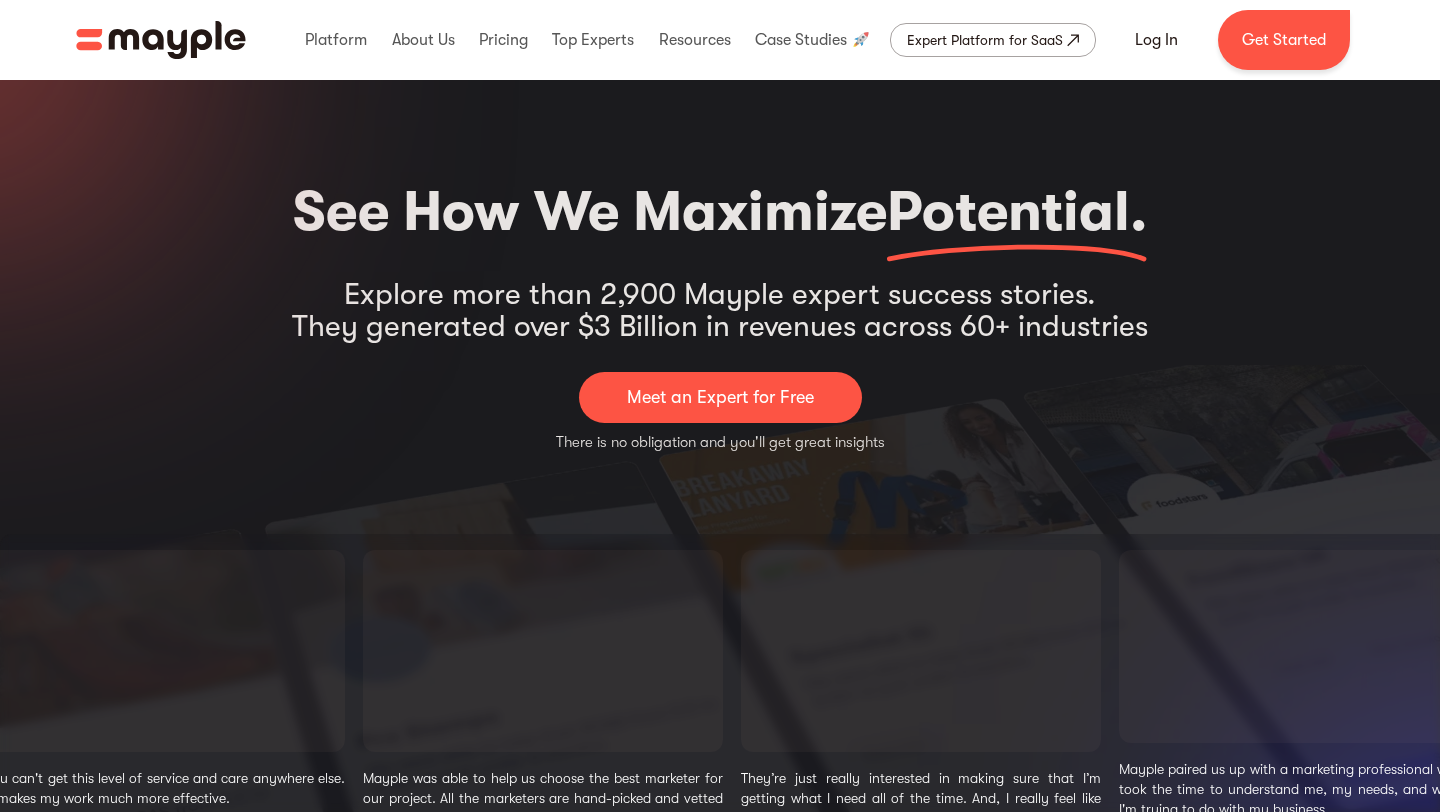 scroll, scrollTop: 0, scrollLeft: 0, axis: both 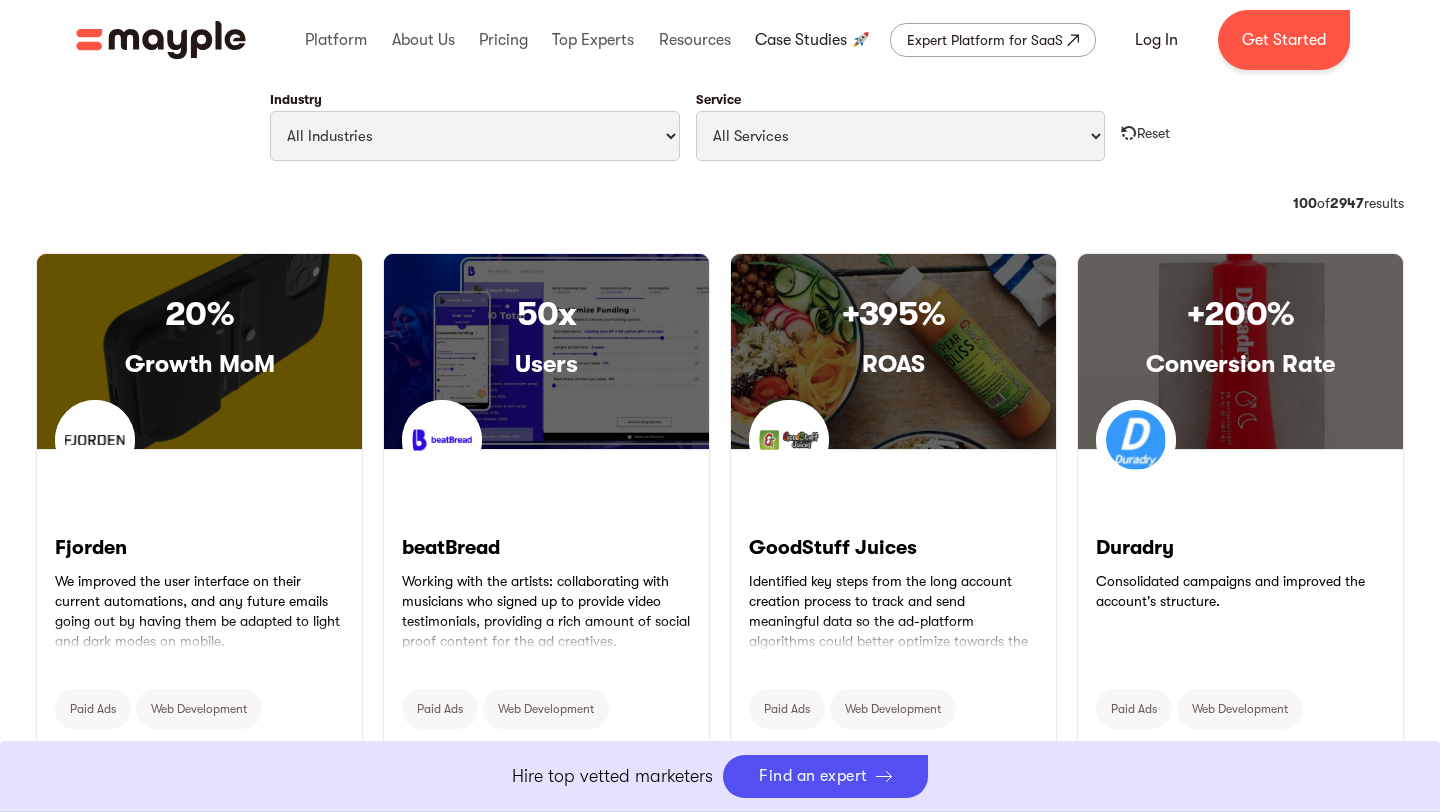 click at bounding box center (813, 40) 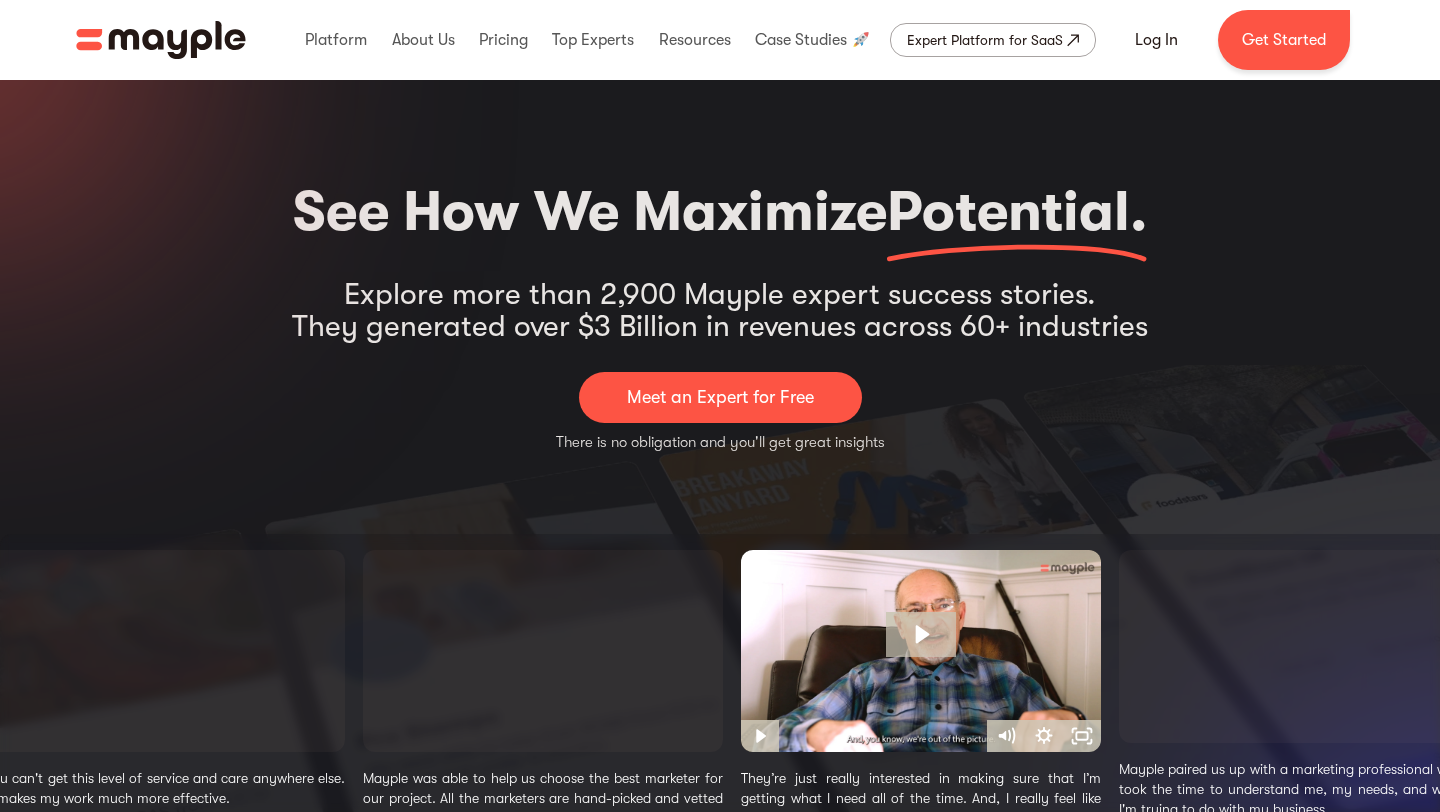 scroll, scrollTop: 0, scrollLeft: 0, axis: both 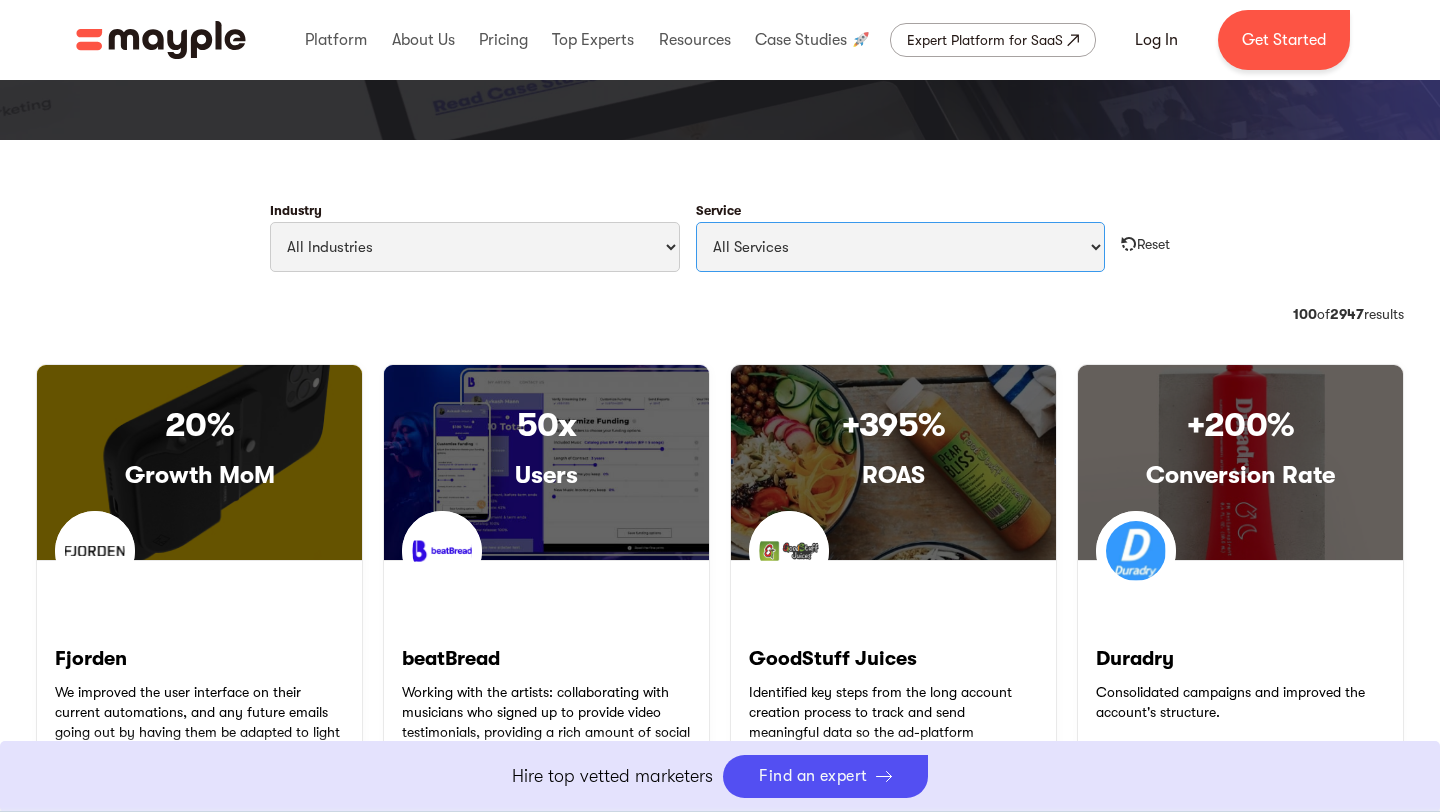 click on "All Services Paid Ads Email Marketing SEO CRO Social Media Management Marketing Strategy Google Shopping Public relations SMS Marketing Web Development Branding Content Marketing Apple Optimization Copywriting" at bounding box center (901, 247) 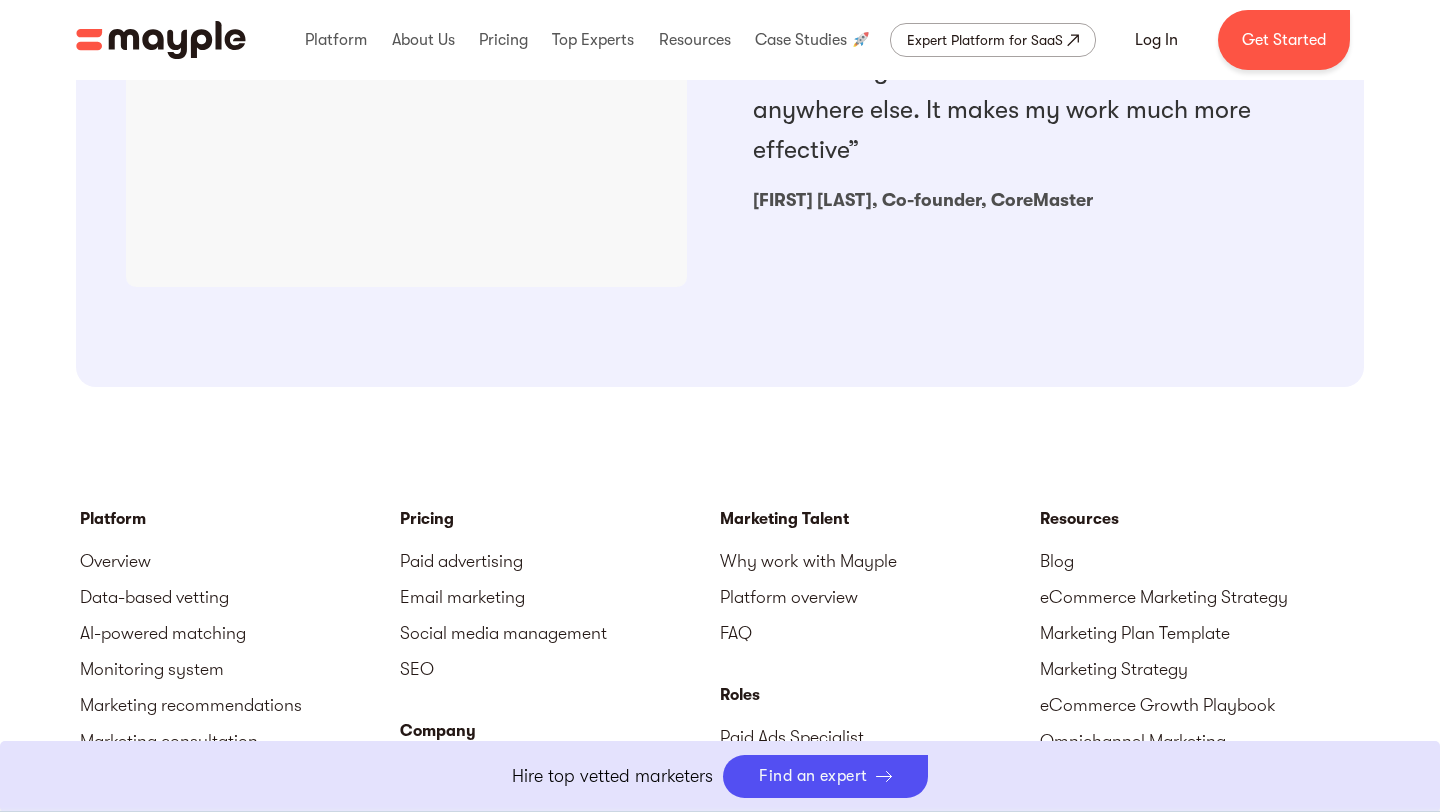 scroll, scrollTop: 2417, scrollLeft: 0, axis: vertical 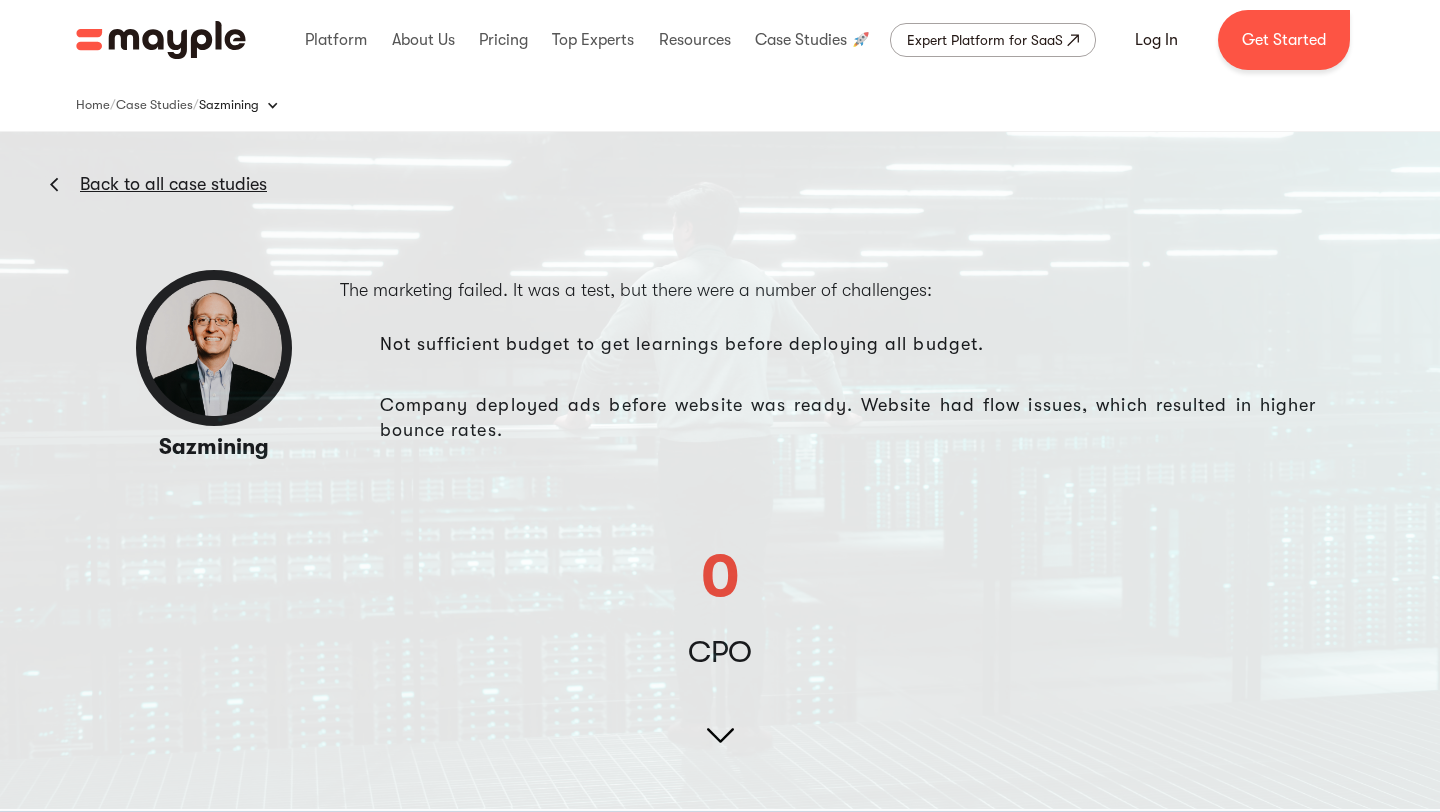 click at bounding box center [720, 404] 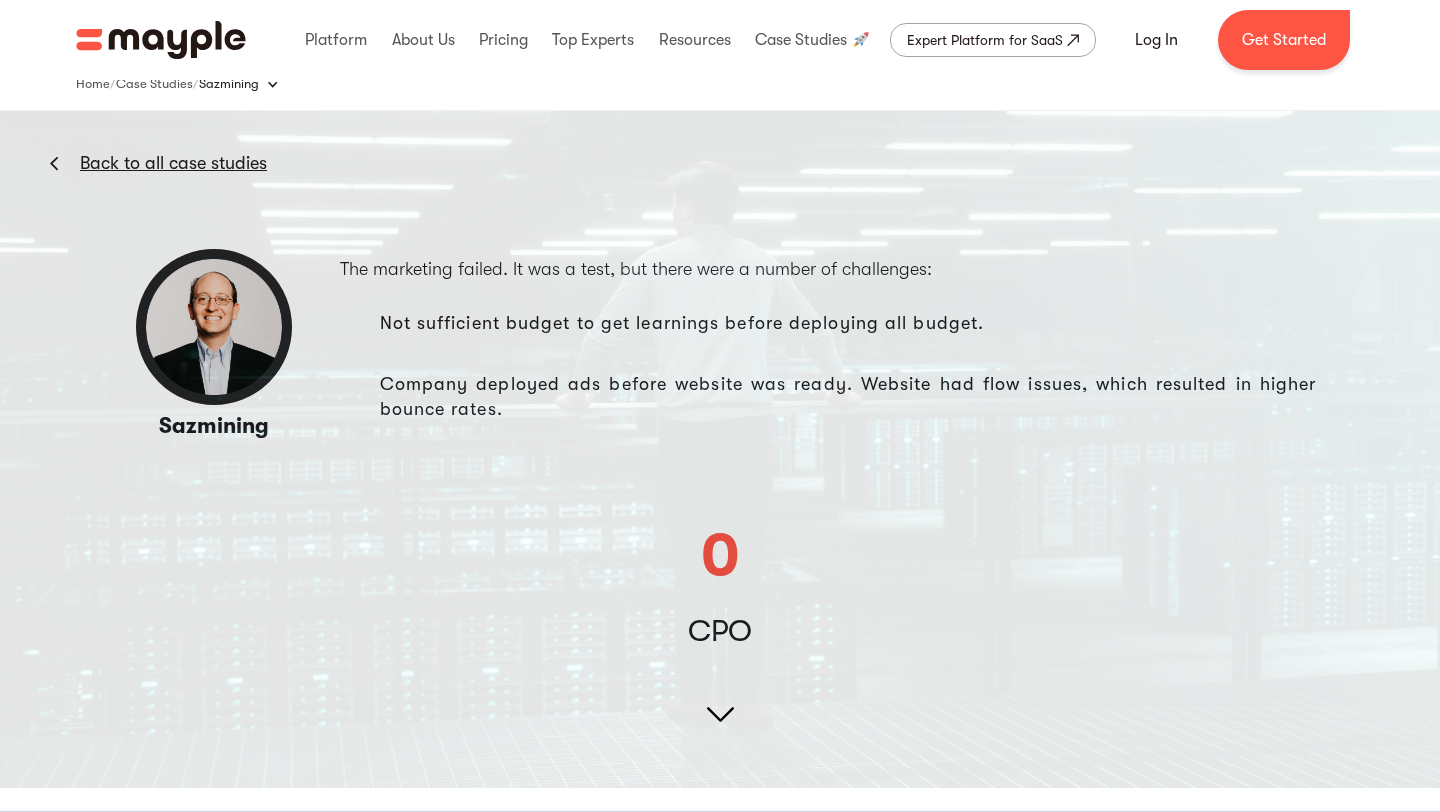 scroll, scrollTop: 60, scrollLeft: 0, axis: vertical 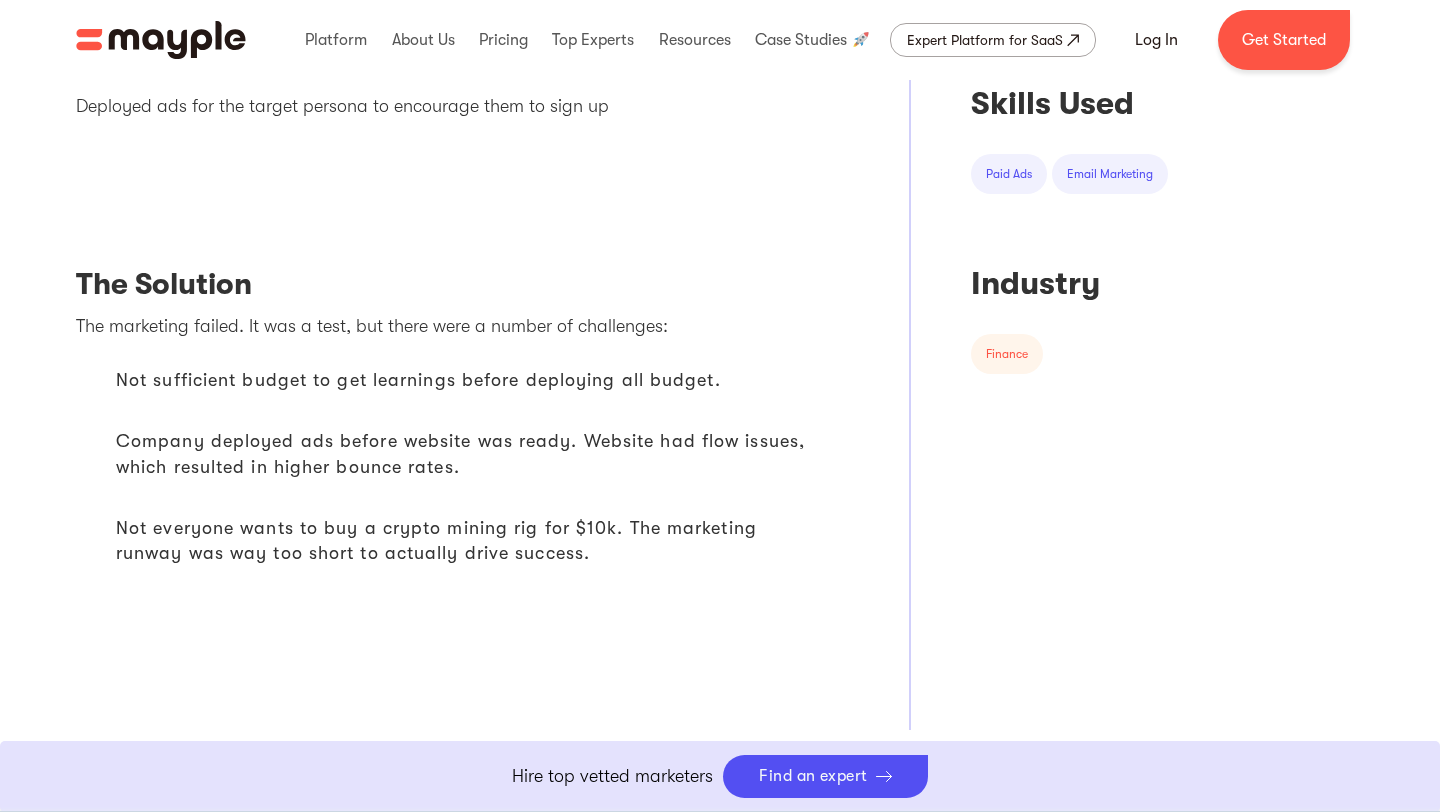 click on "Not sufficient budget to get learnings before deploying all budget." at bounding box center (482, 380) 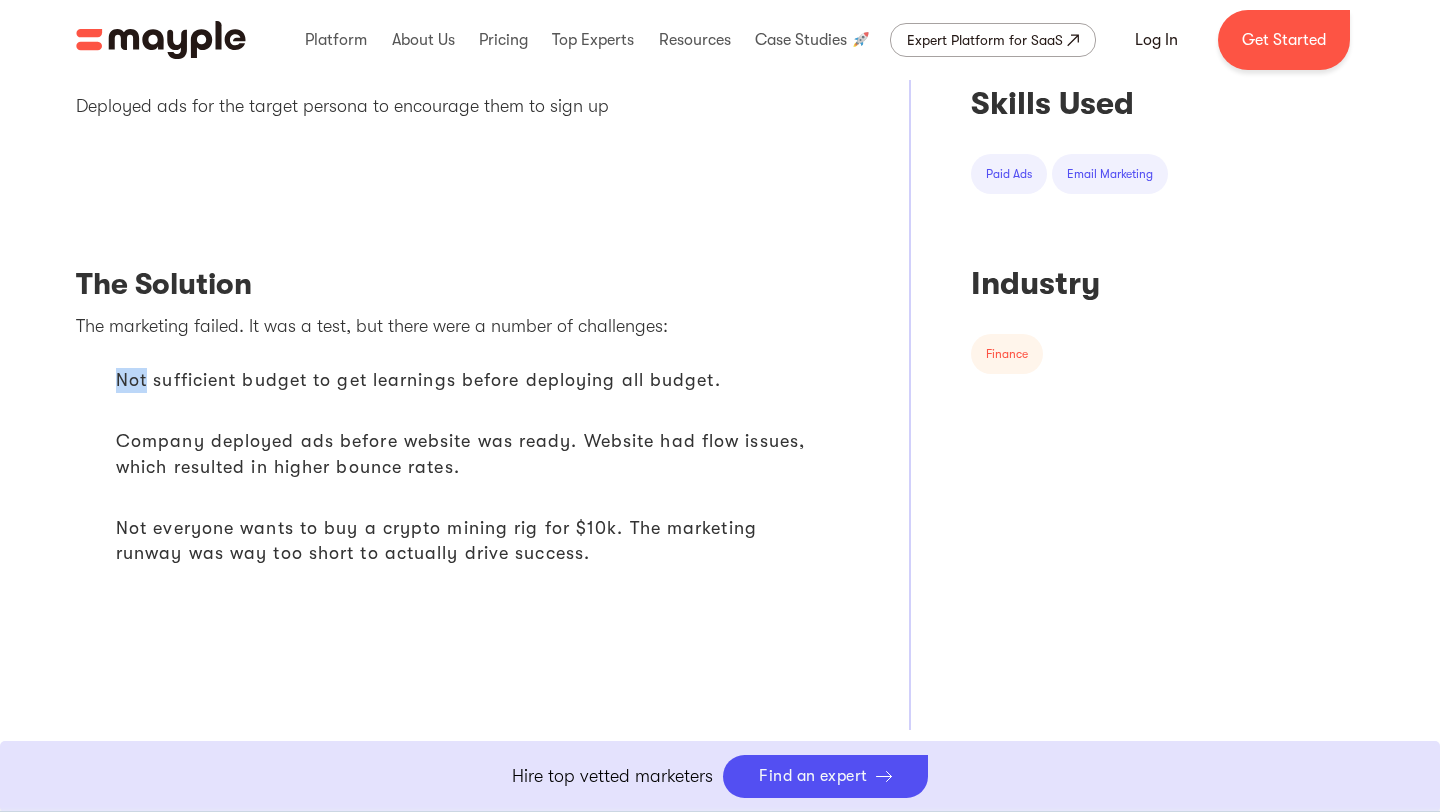 click on "Not sufficient budget to get learnings before deploying all budget." at bounding box center [482, 380] 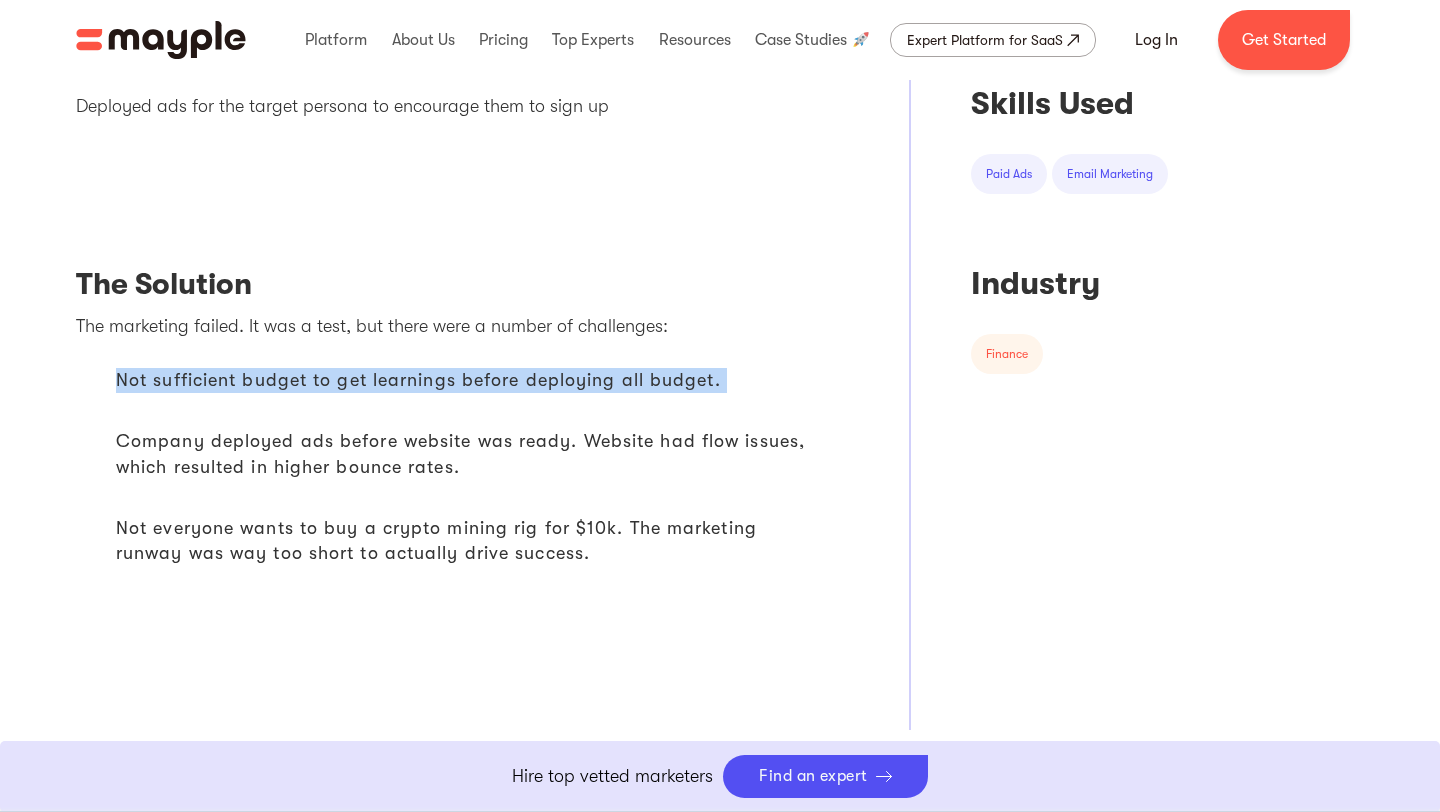 click on "The marketing failed. It was a test, but there were a number of challenges:" at bounding box center [462, 326] 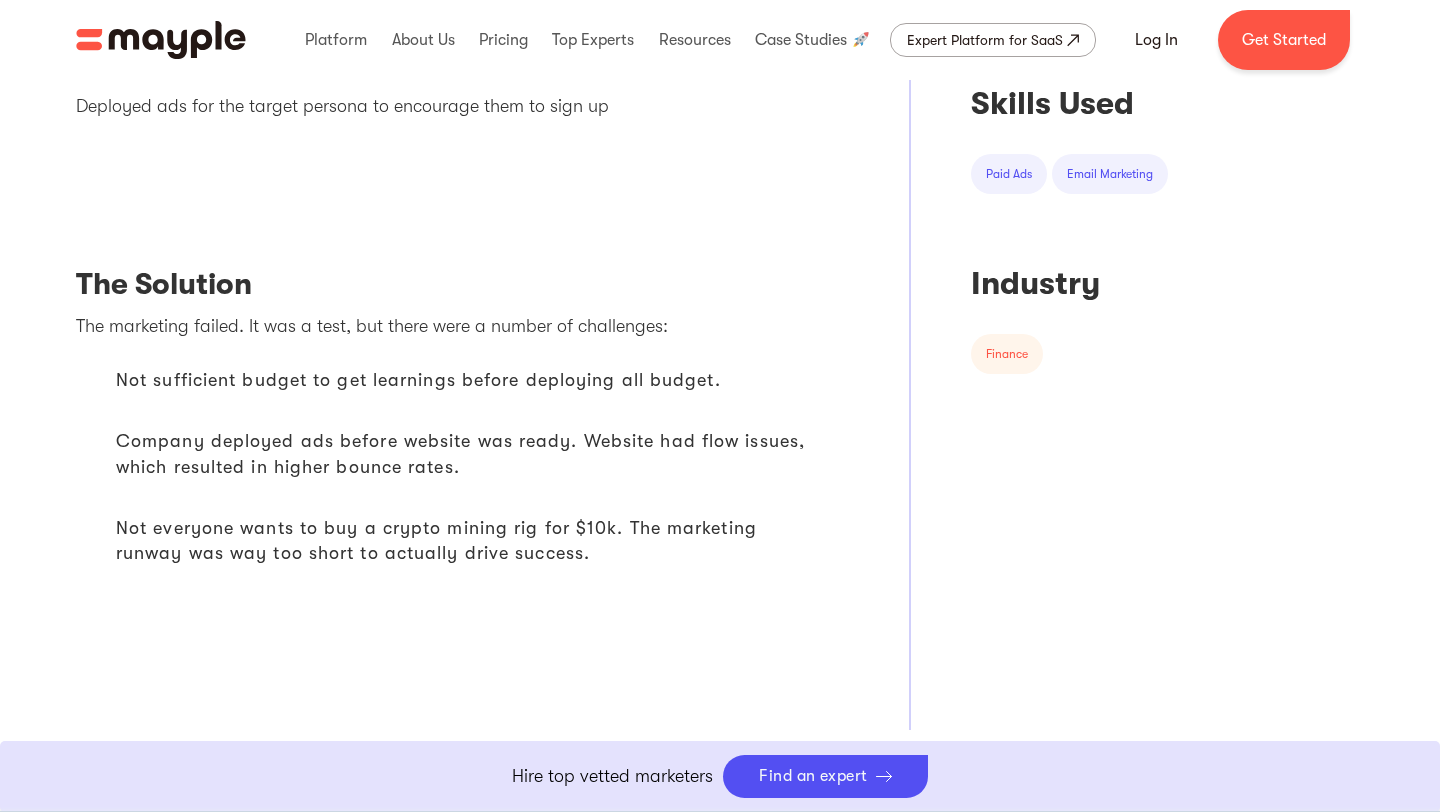 click on "The marketing failed. It was a test, but there were a number of challenges:" at bounding box center (462, 326) 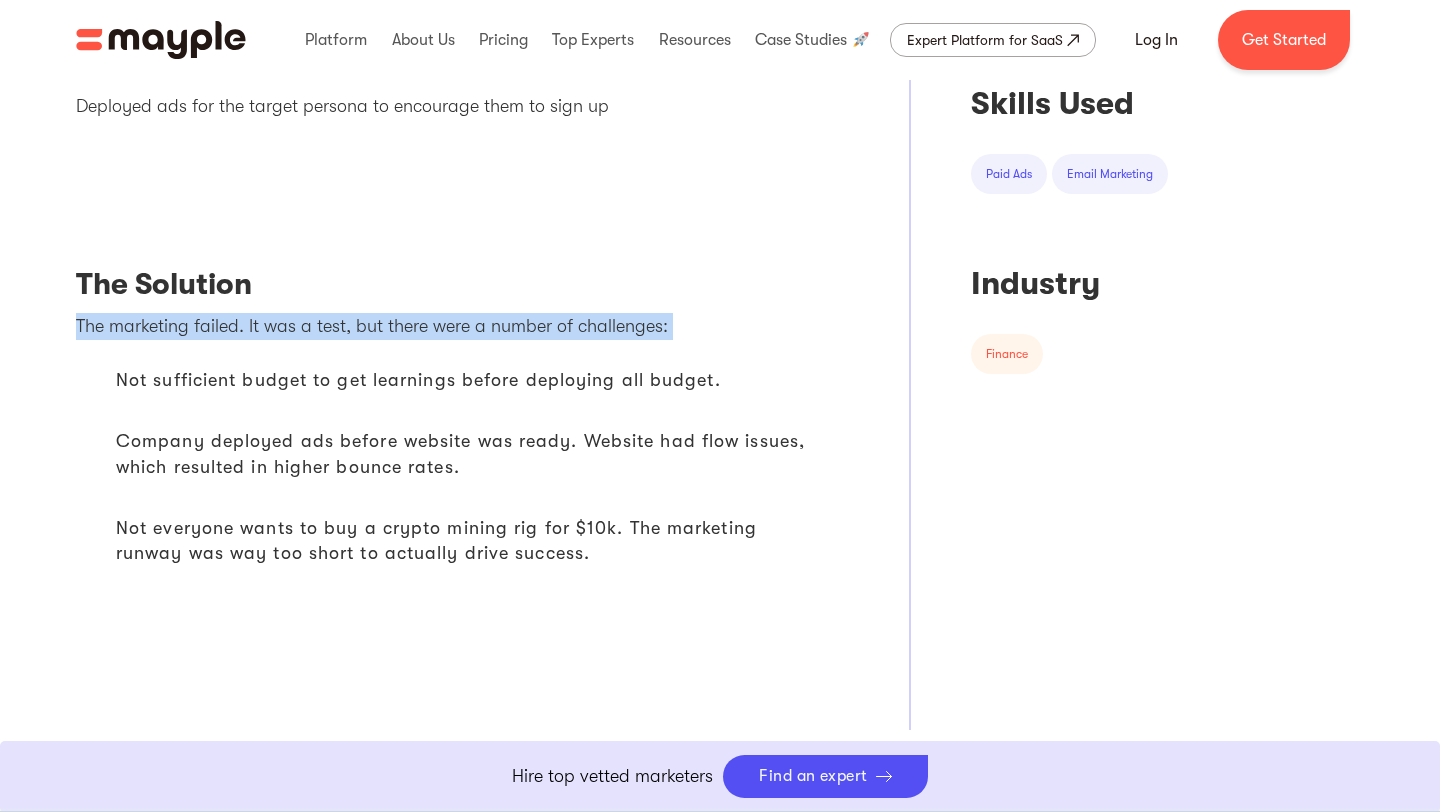 click on "Not sufficient budget to get learnings before deploying all budget." at bounding box center [482, 380] 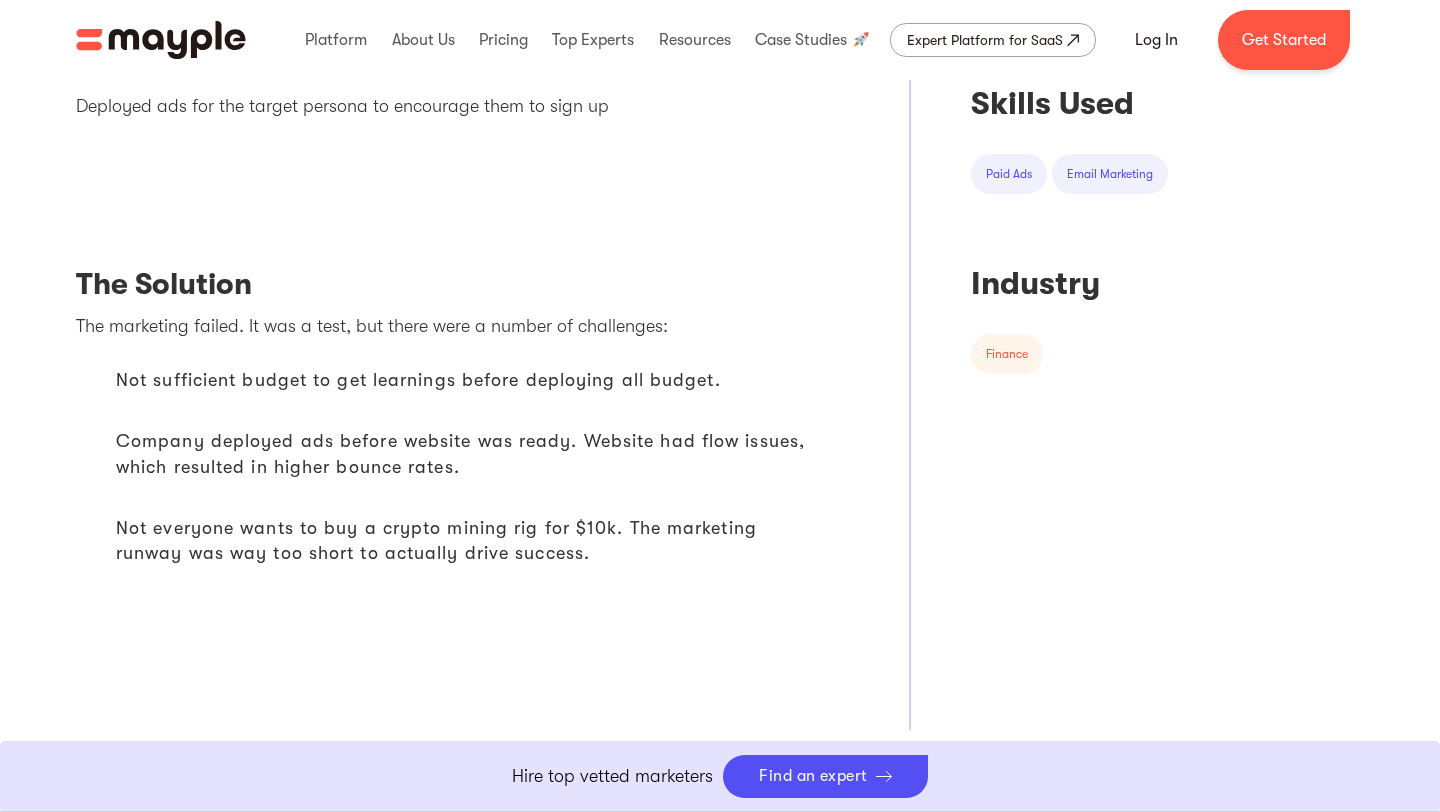 click on "Not sufficient budget to get learnings before deploying all budget." at bounding box center (482, 380) 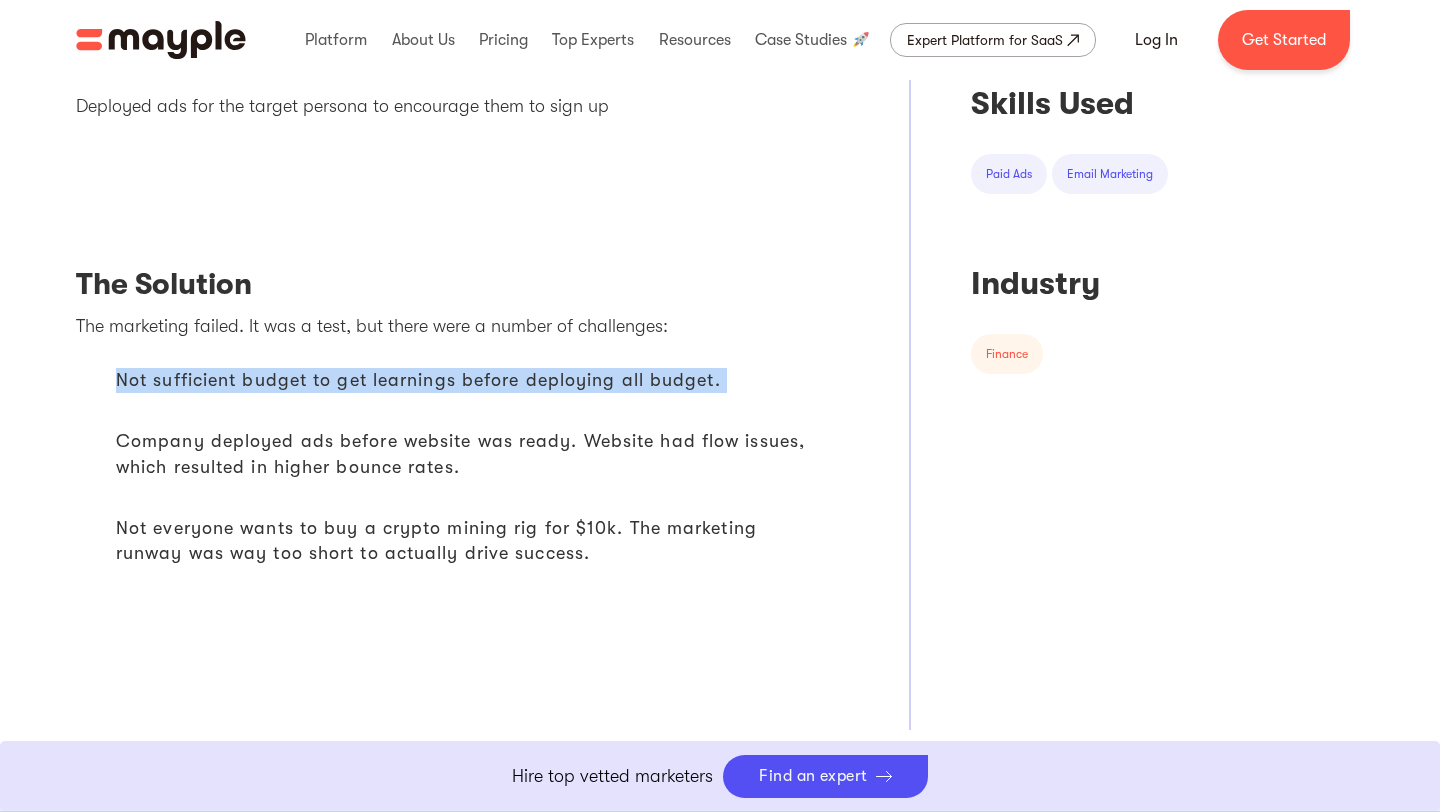 click on "Not sufficient budget to get learnings before deploying all budget." at bounding box center (482, 380) 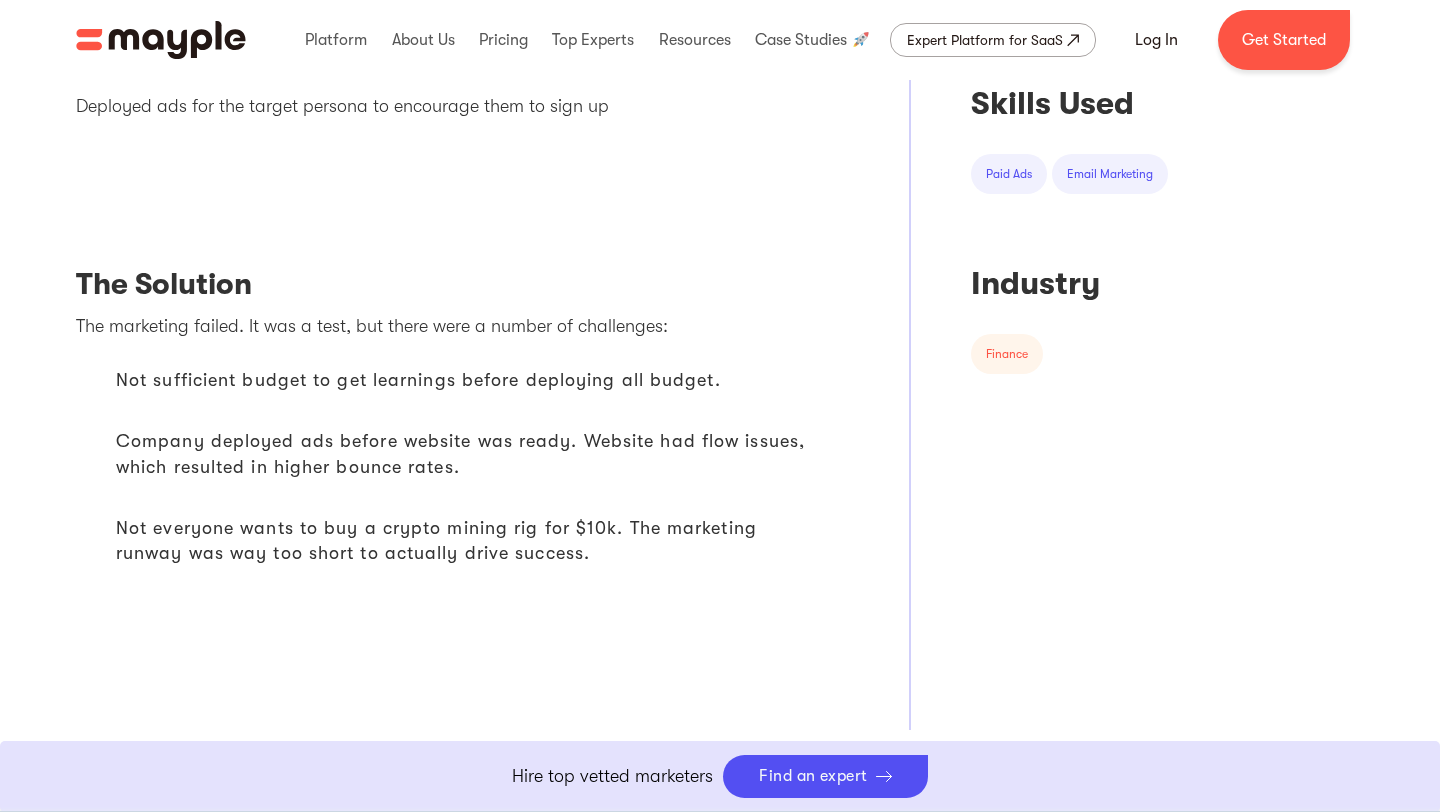 click on "Company deployed ads before website was ready. Website had flow issues, which resulted in higher bounce rates." at bounding box center [482, 454] 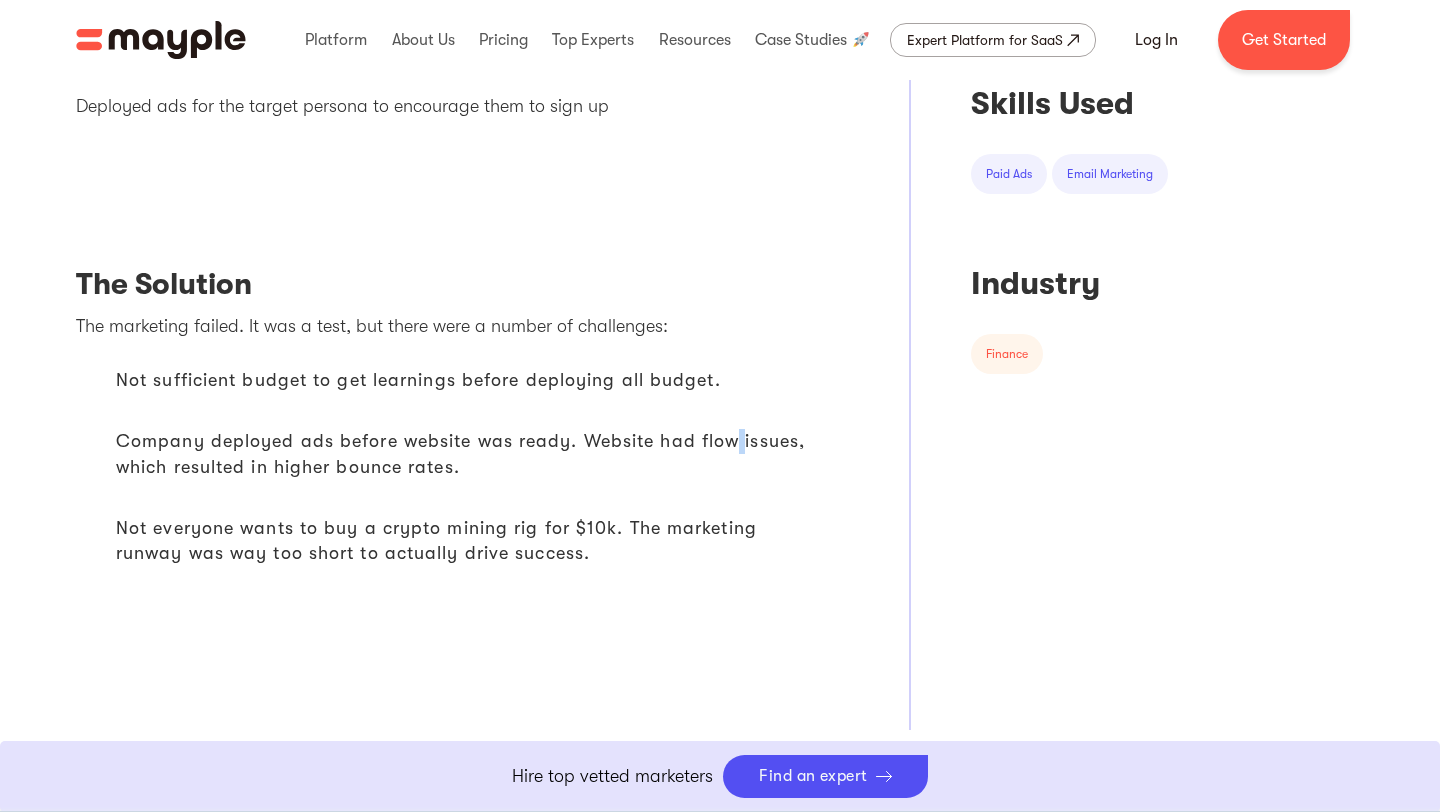 click on "Company deployed ads before website was ready. Website had flow issues, which resulted in higher bounce rates." at bounding box center (482, 454) 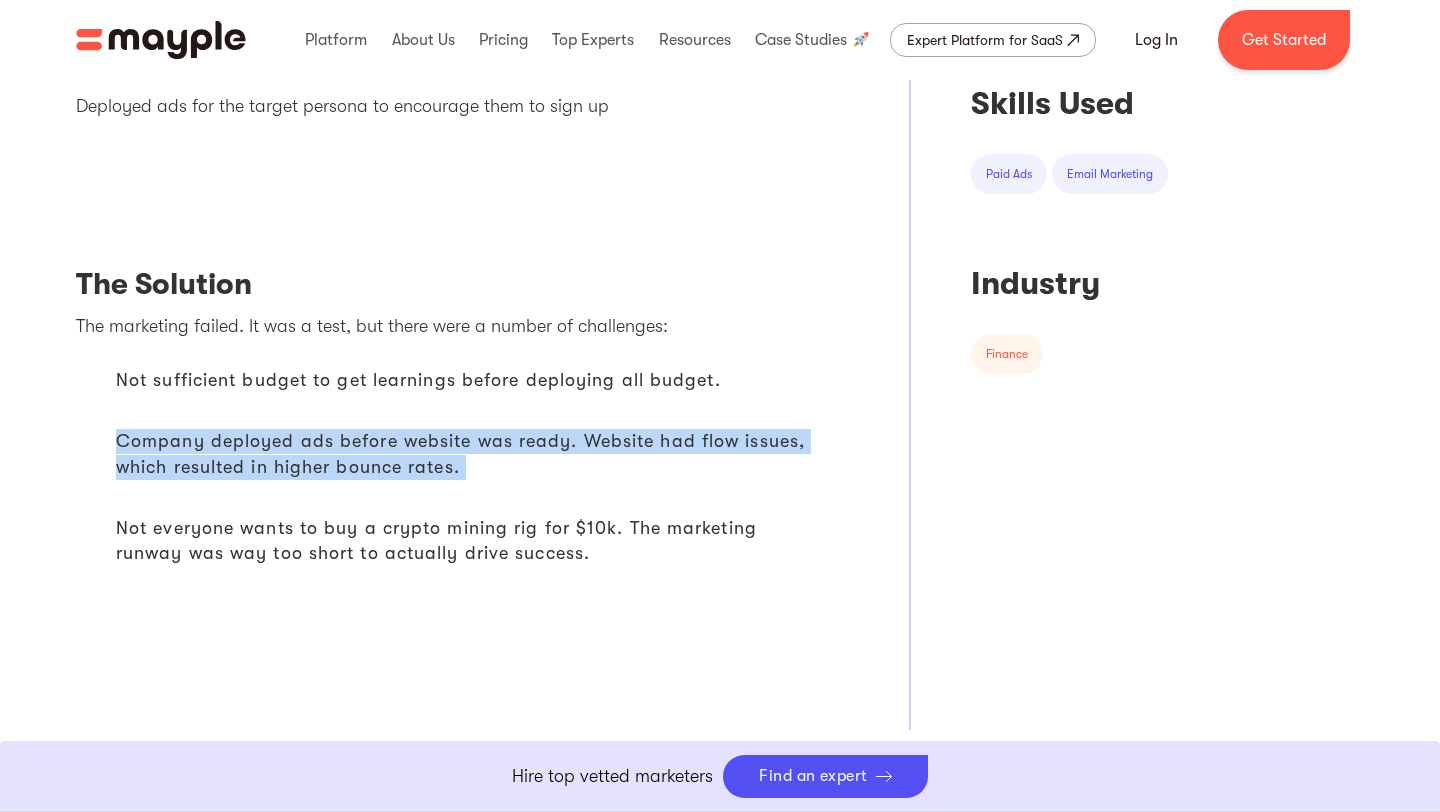 click on "Company deployed ads before website was ready. Website had flow issues, which resulted in higher bounce rates." at bounding box center [482, 454] 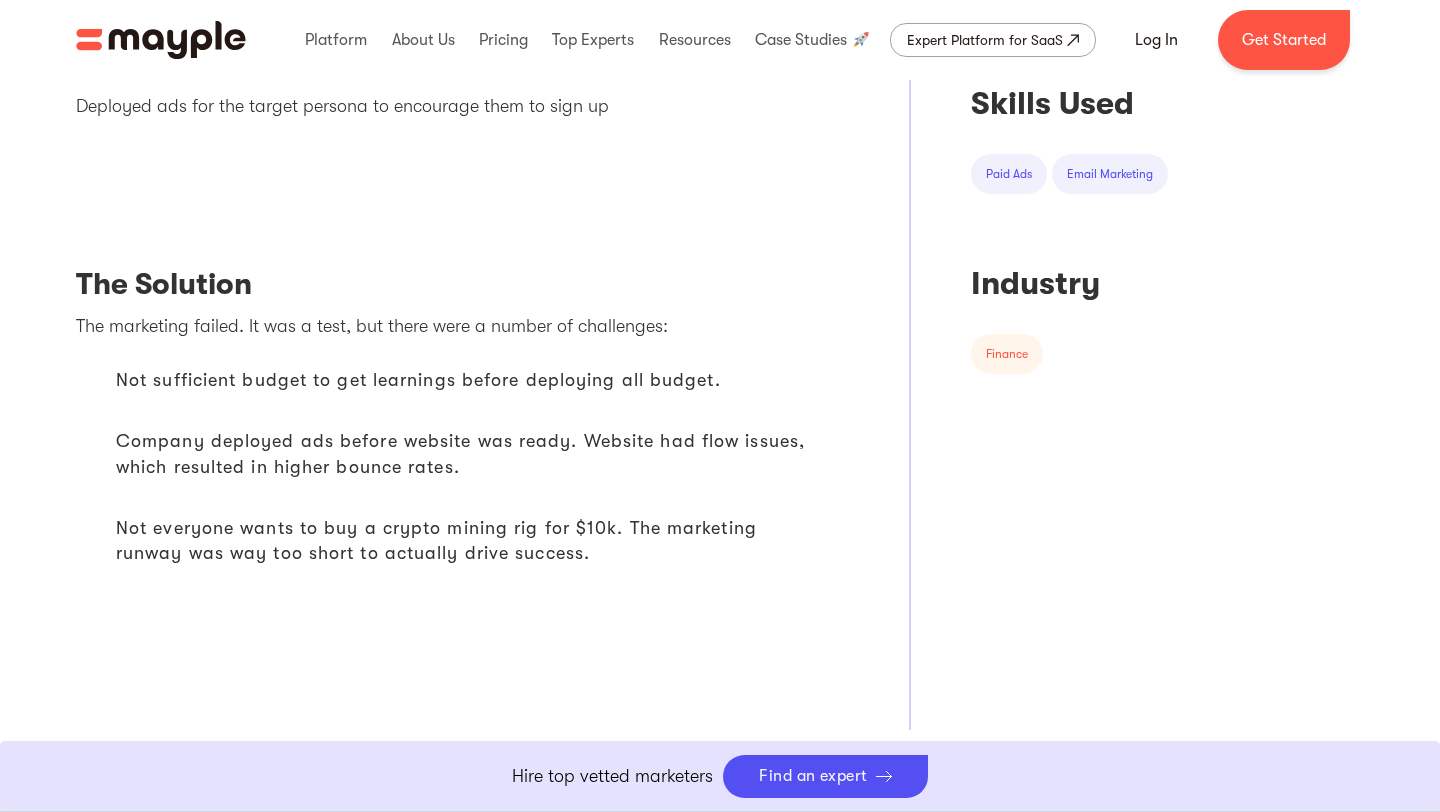 click on "Company deployed ads before website was ready. Website had flow issues, which resulted in higher bounce rates." at bounding box center [482, 454] 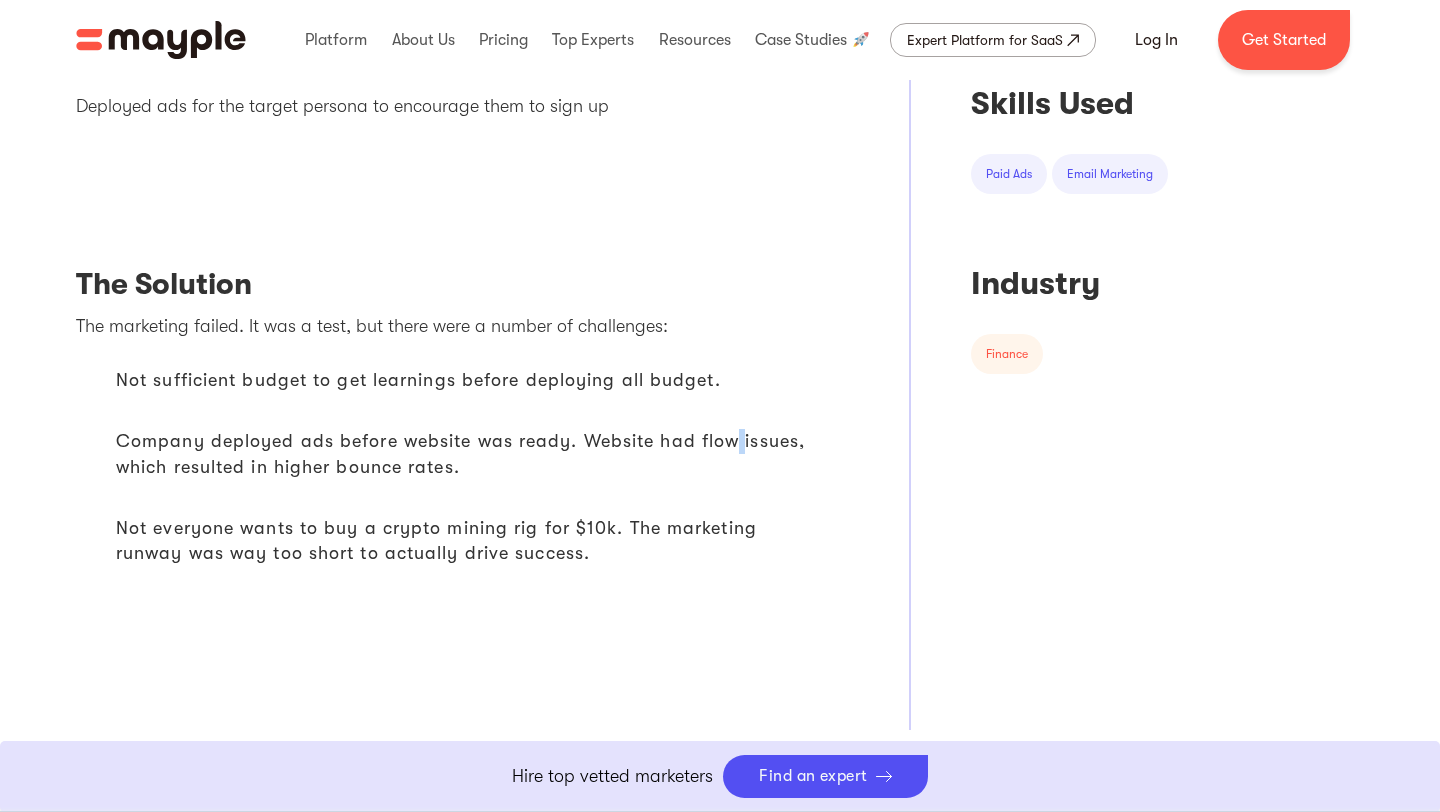 click on "Company deployed ads before website was ready. Website had flow issues, which resulted in higher bounce rates." at bounding box center [482, 454] 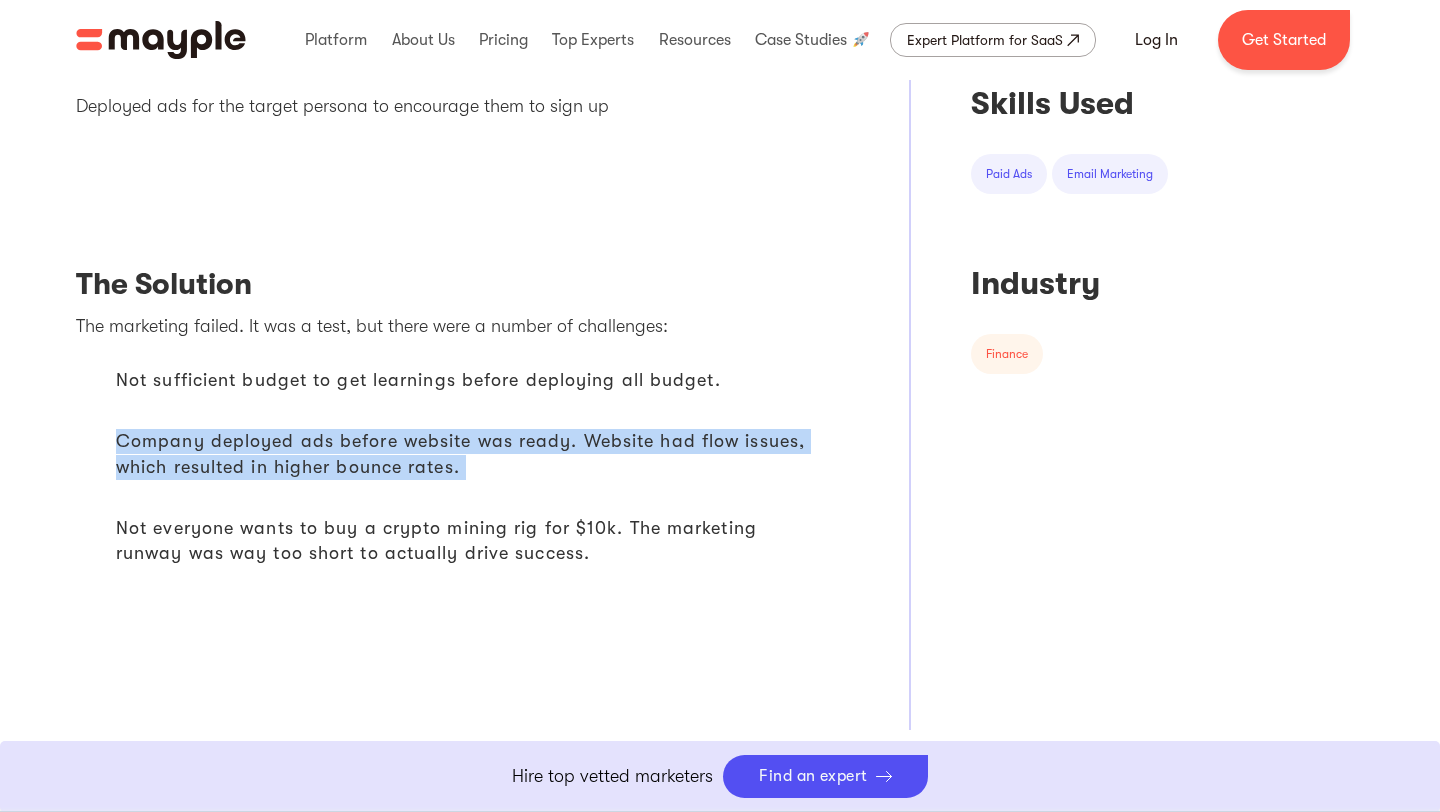 click on "Company deployed ads before website was ready. Website had flow issues, which resulted in higher bounce rates." at bounding box center (482, 454) 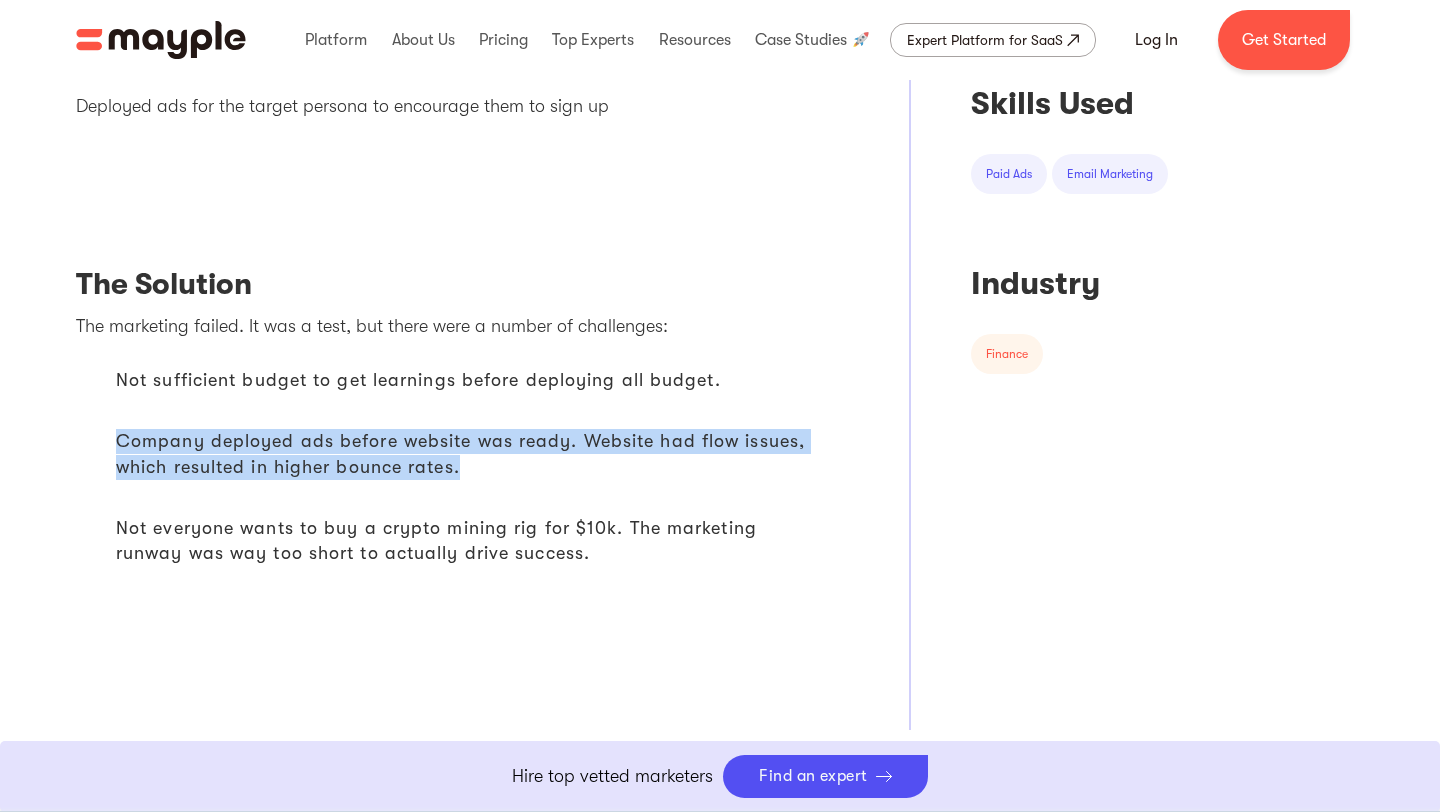 drag, startPoint x: 116, startPoint y: 441, endPoint x: 488, endPoint y: 472, distance: 373.28943 